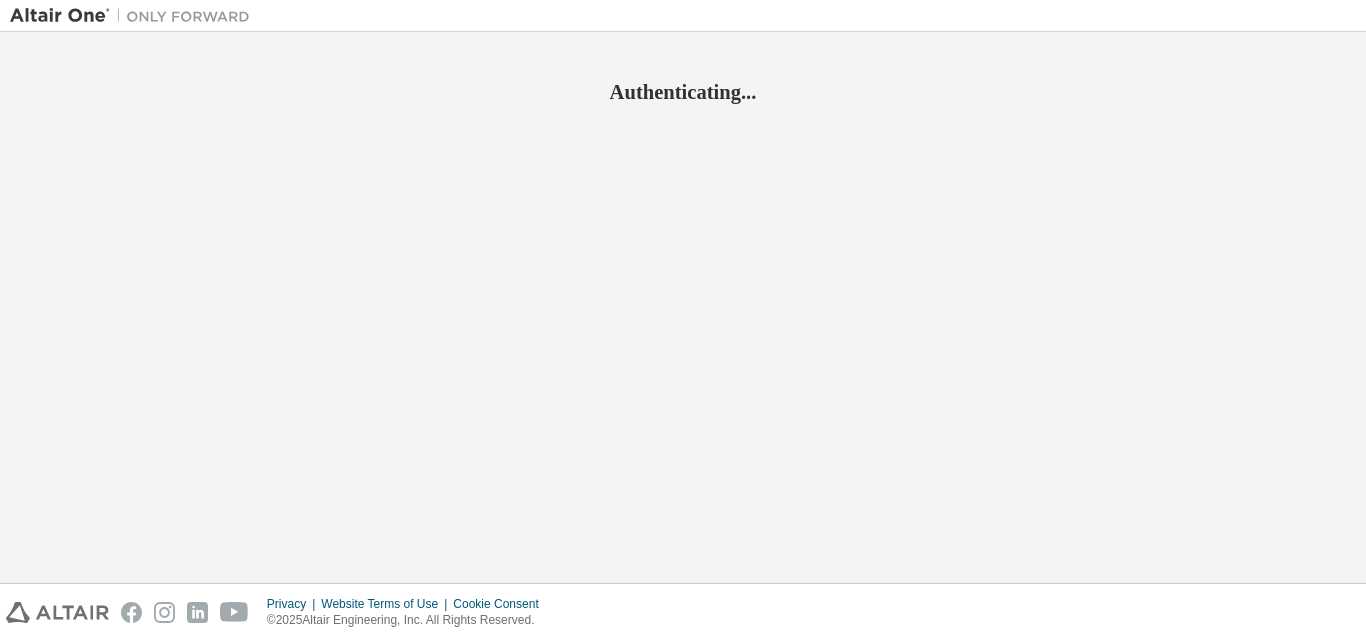 scroll, scrollTop: 0, scrollLeft: 0, axis: both 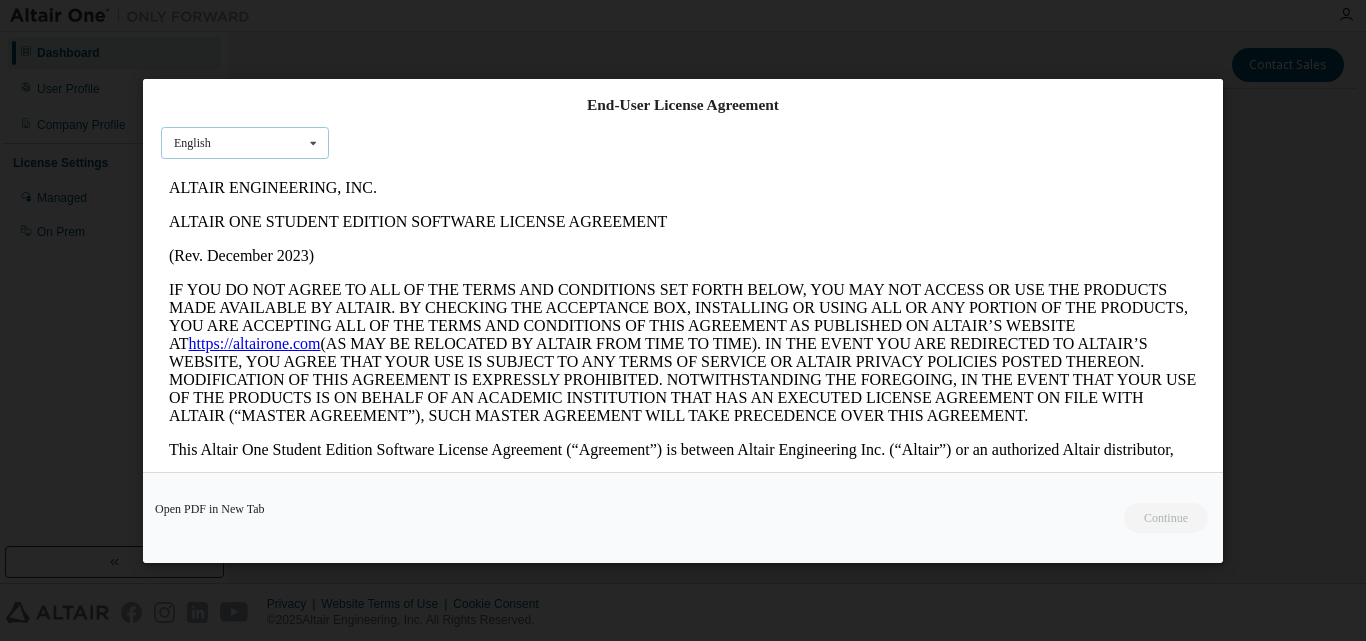 click on "English English" at bounding box center [245, 142] 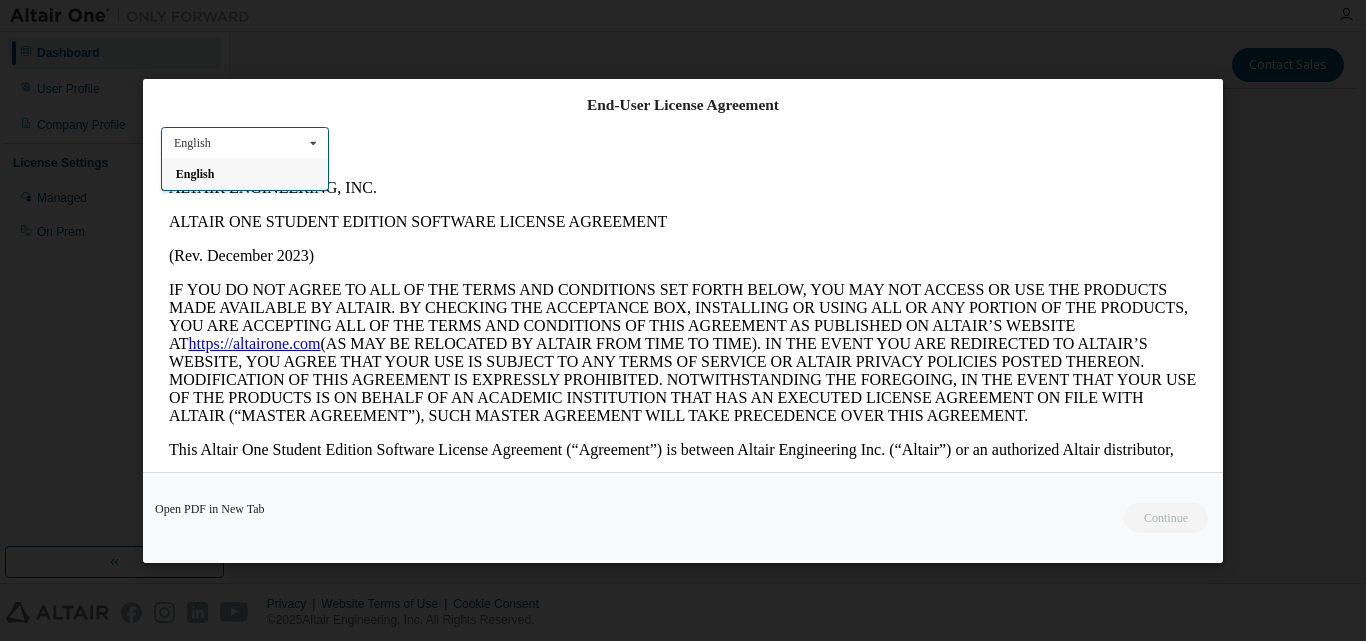 click on "English English" at bounding box center [245, 142] 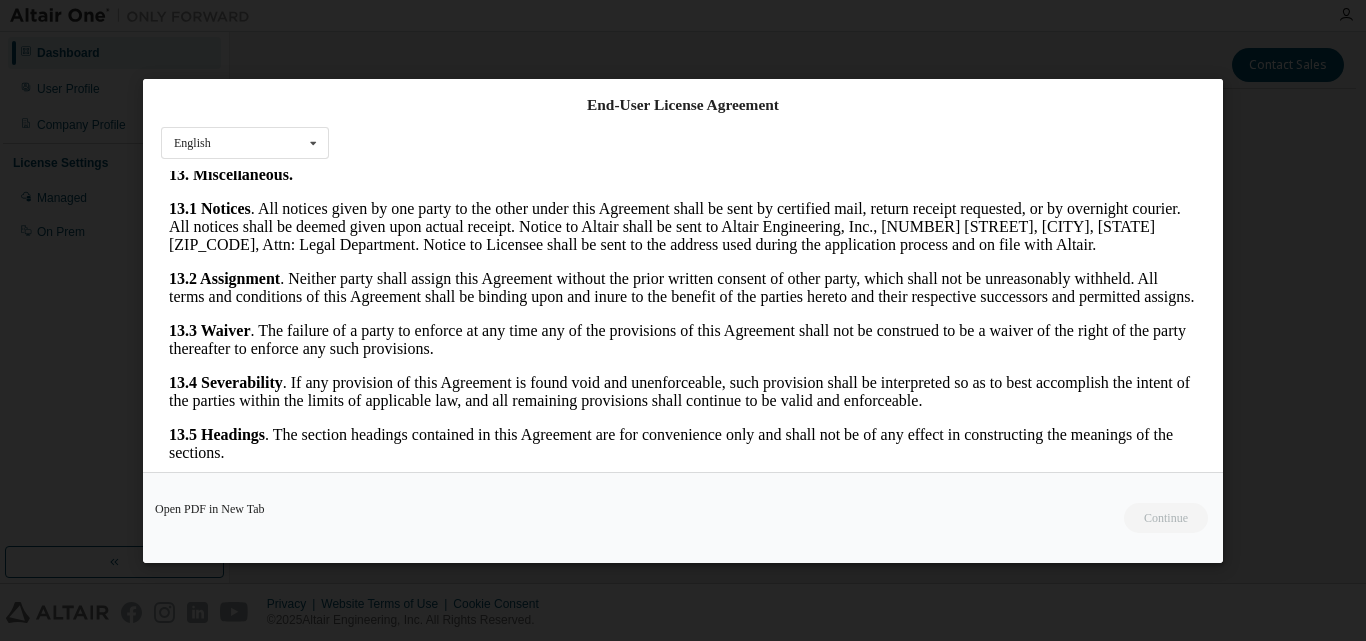 scroll, scrollTop: 3318, scrollLeft: 0, axis: vertical 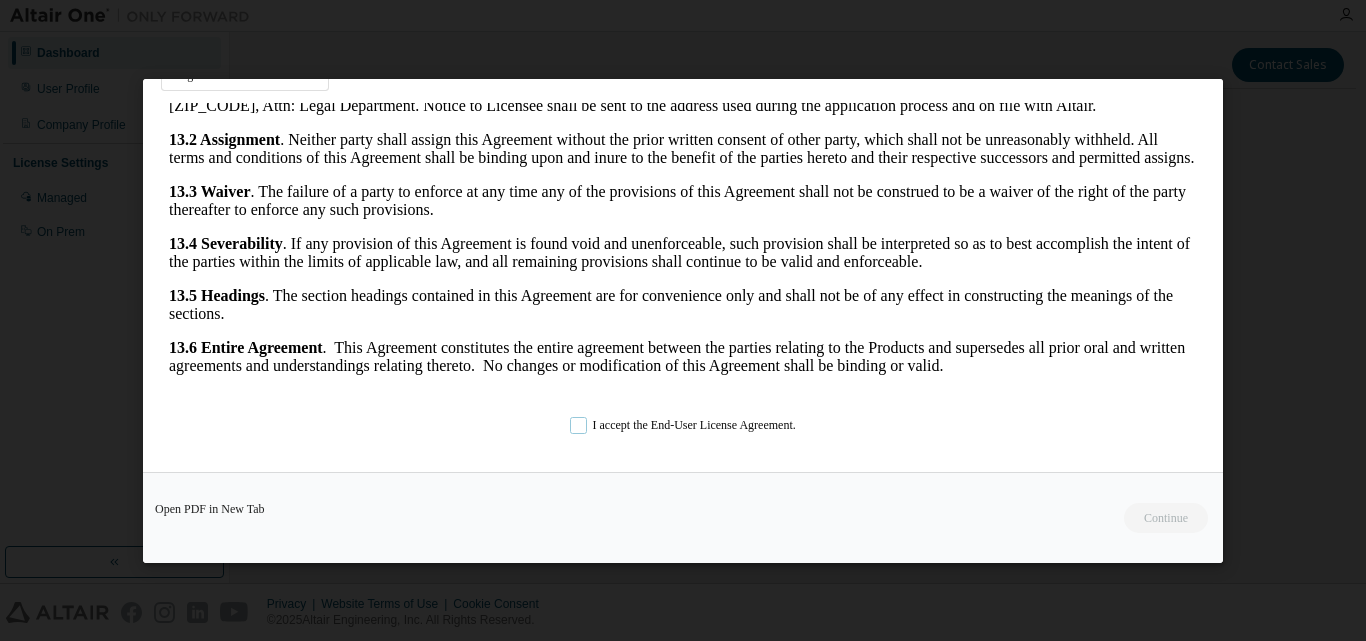 click on "I accept the End-User License Agreement." at bounding box center (683, 424) 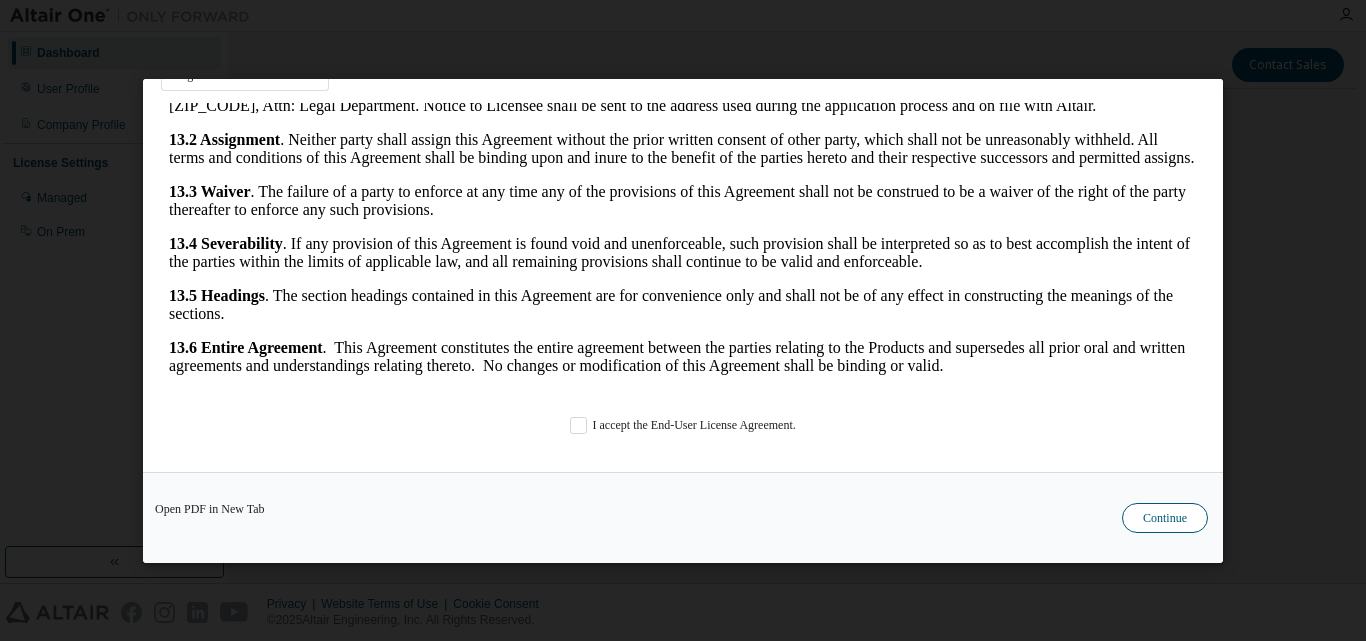 click on "Continue" at bounding box center [1165, 517] 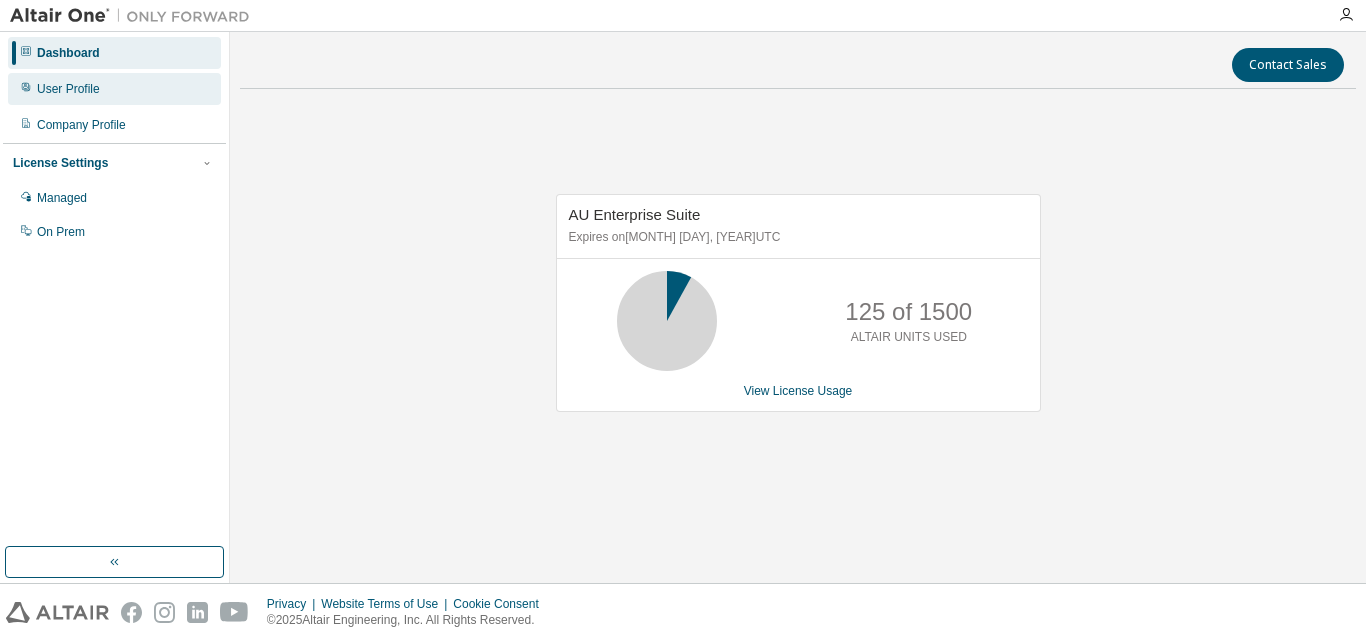 click on "User Profile" at bounding box center [68, 89] 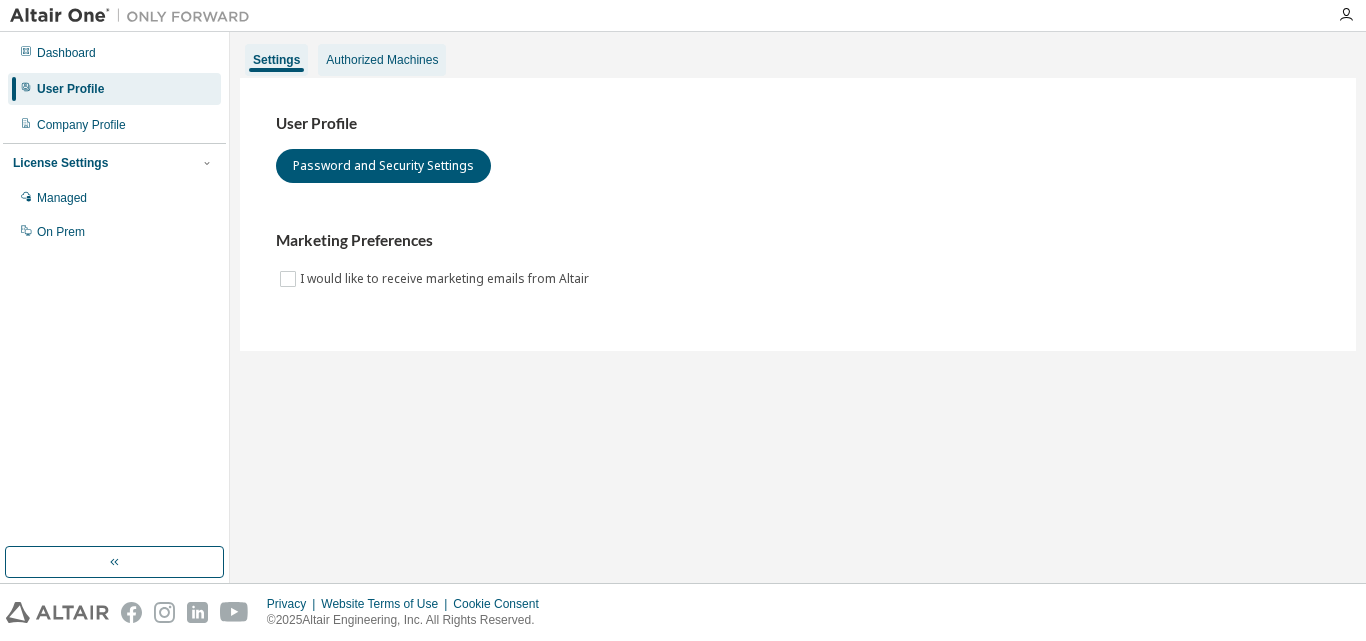 click on "Authorized Machines" at bounding box center [382, 60] 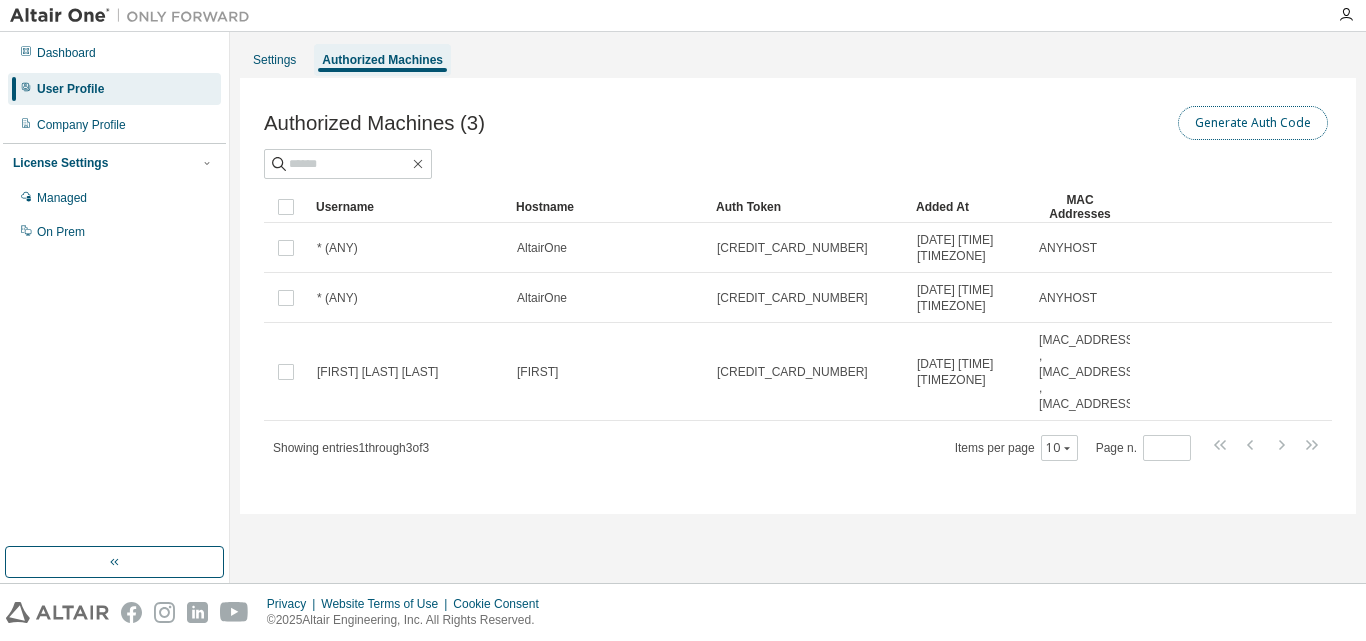 click on "Generate Auth Code" at bounding box center [1253, 123] 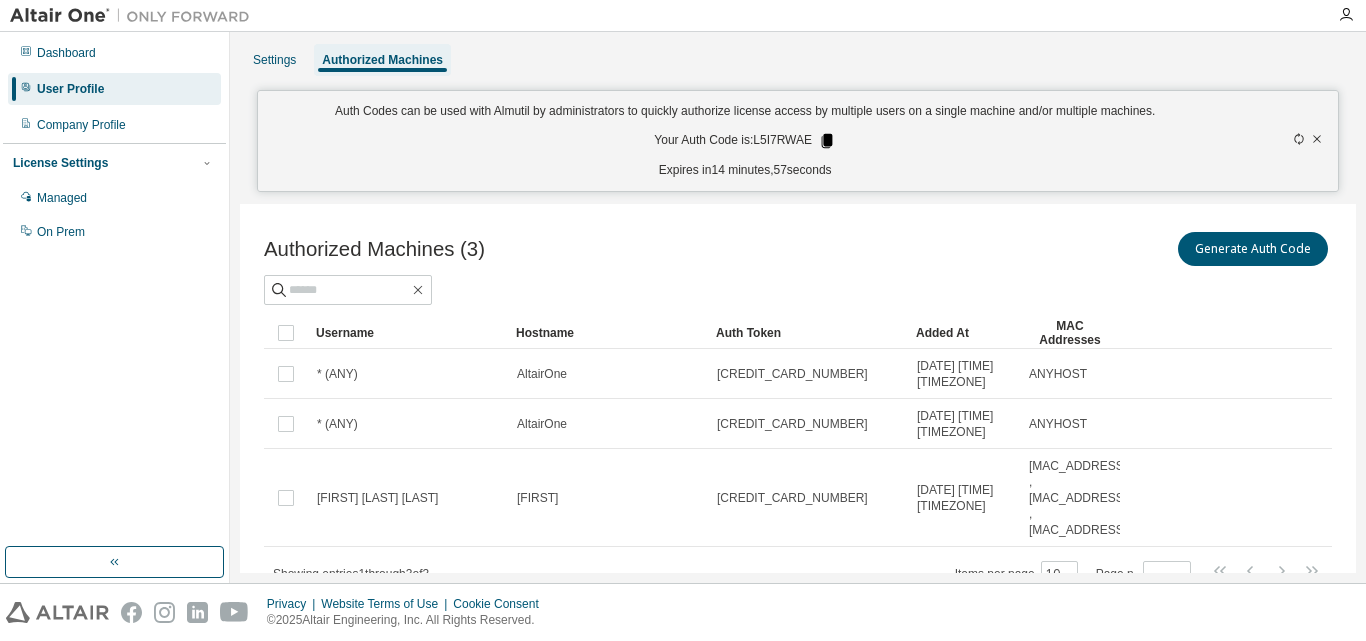 click 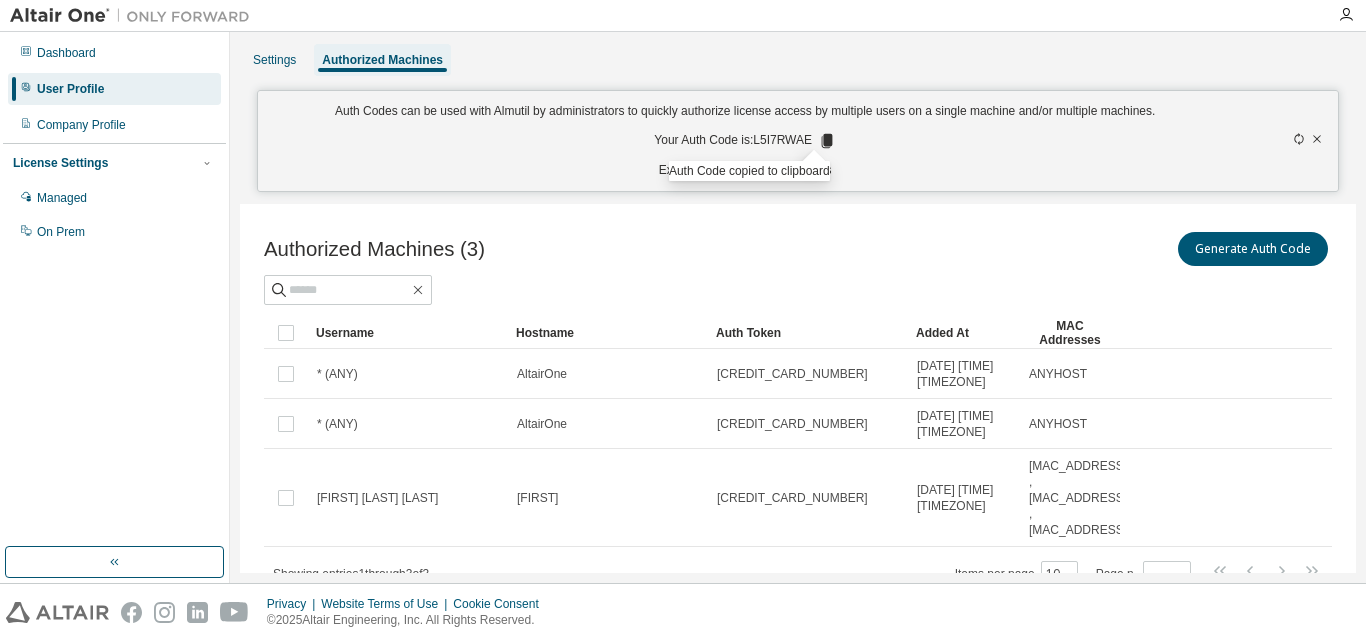 click 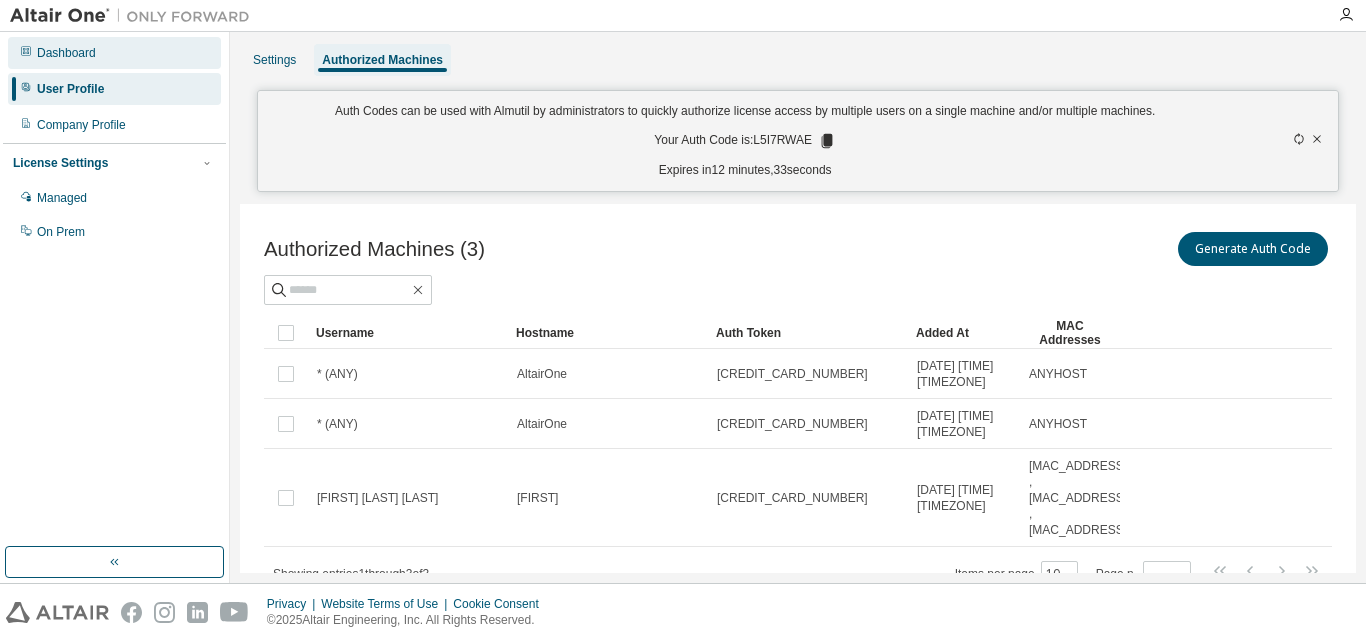 click on "Dashboard" at bounding box center (114, 53) 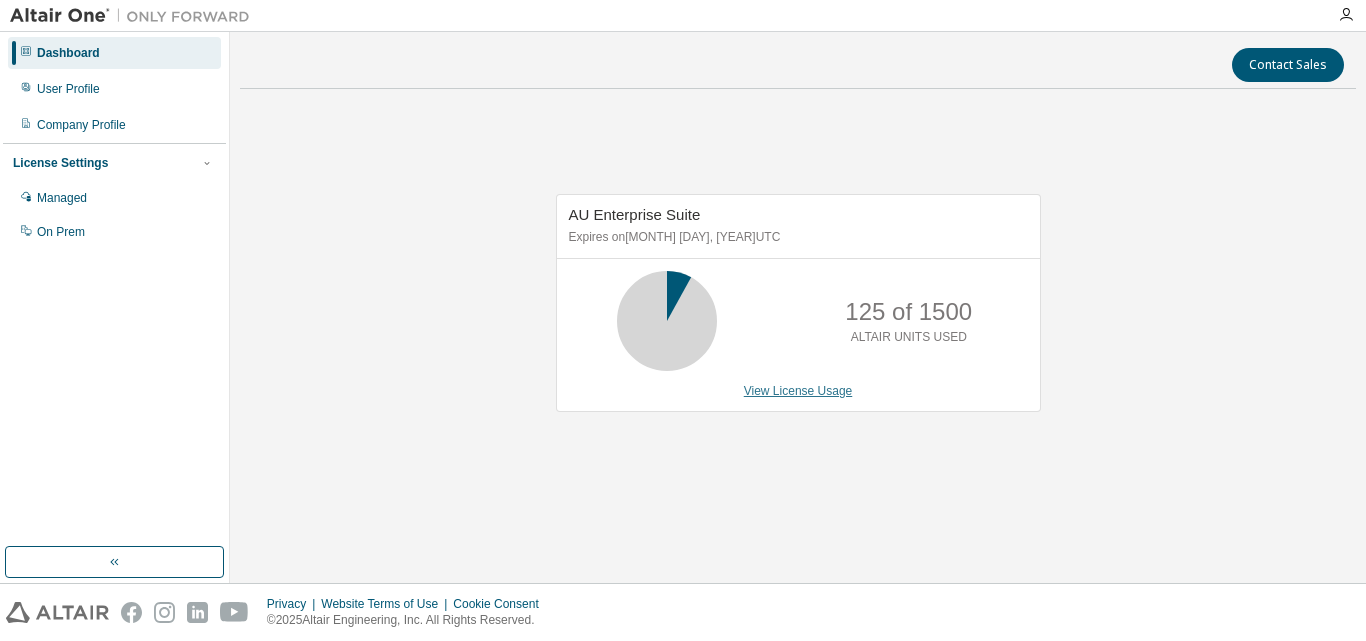 click on "View License Usage" at bounding box center (798, 391) 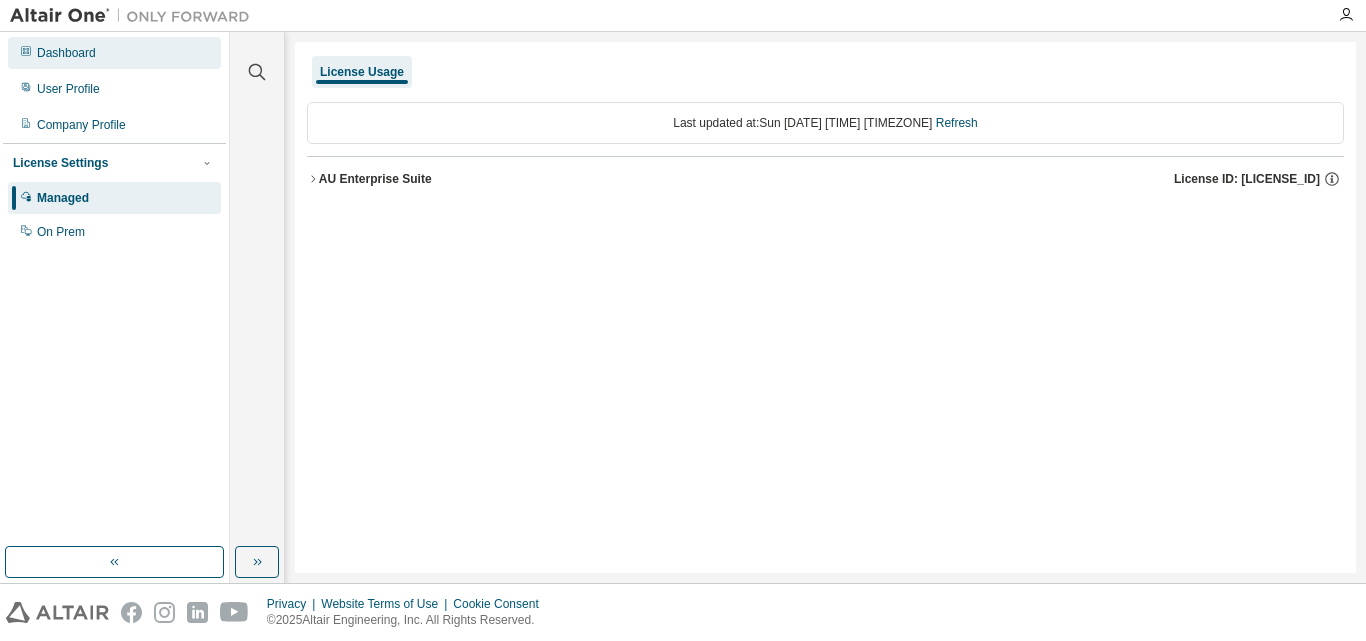 click on "Dashboard" at bounding box center (114, 53) 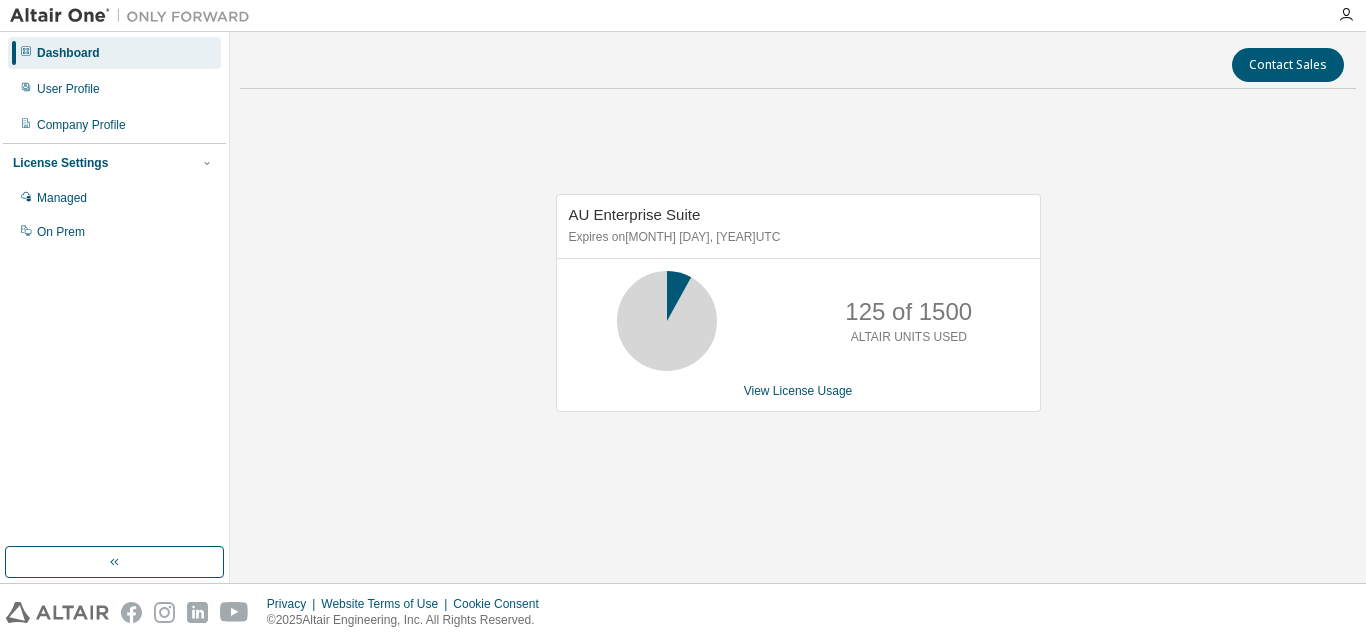 click 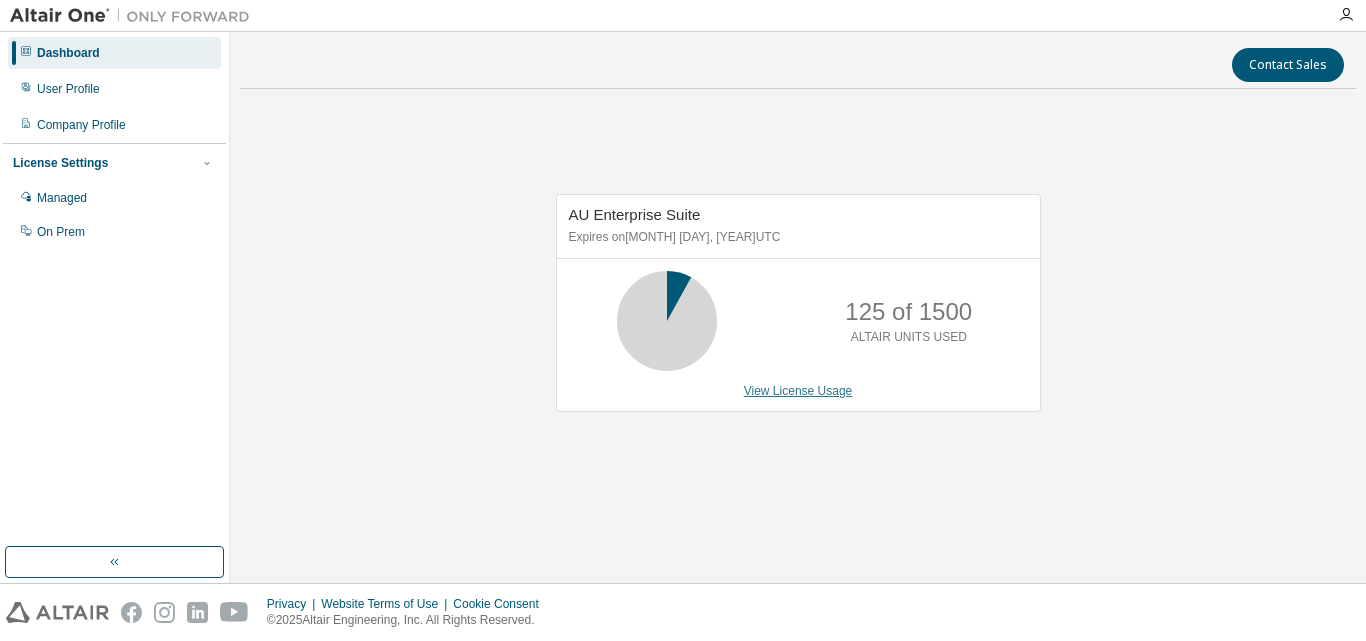 click on "View License Usage" at bounding box center (798, 391) 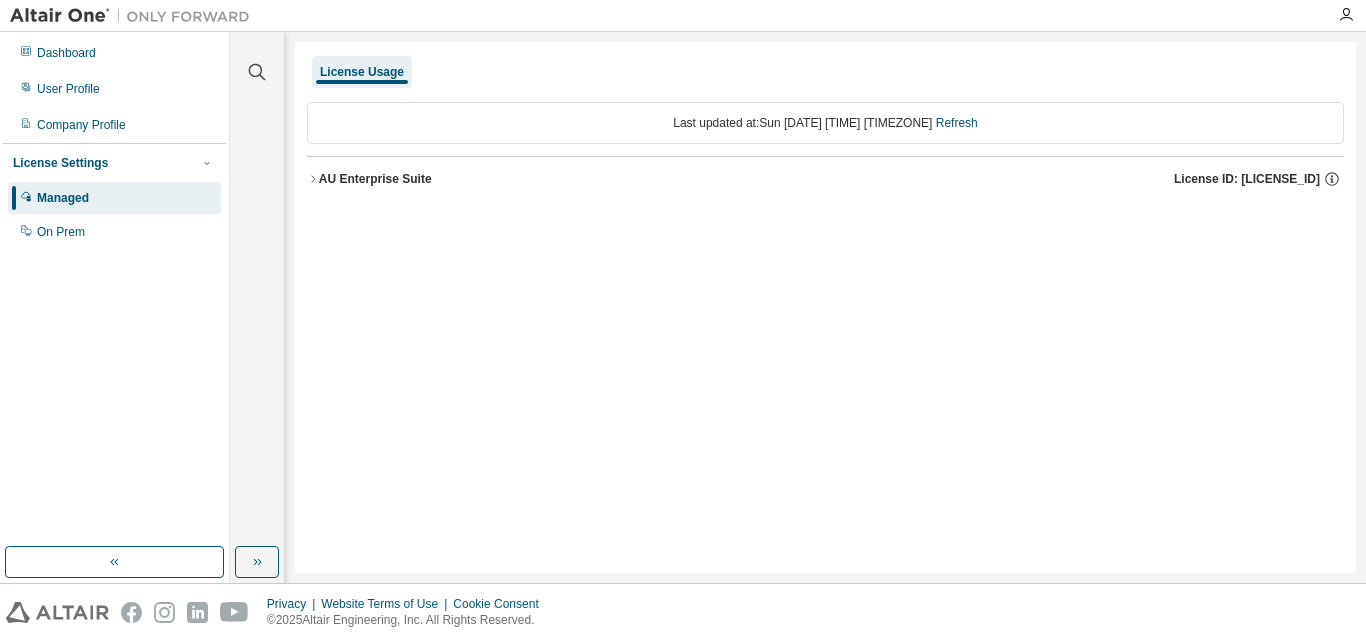 click 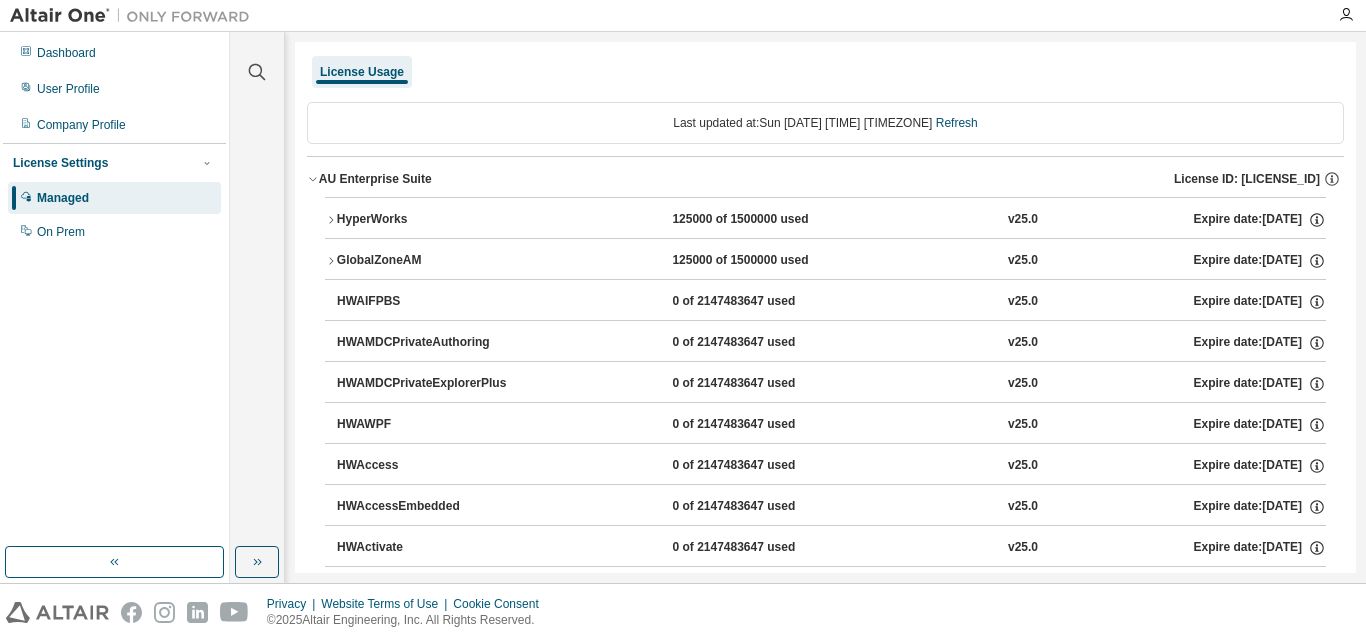 click on "AU Enterprise Suite" at bounding box center (375, 179) 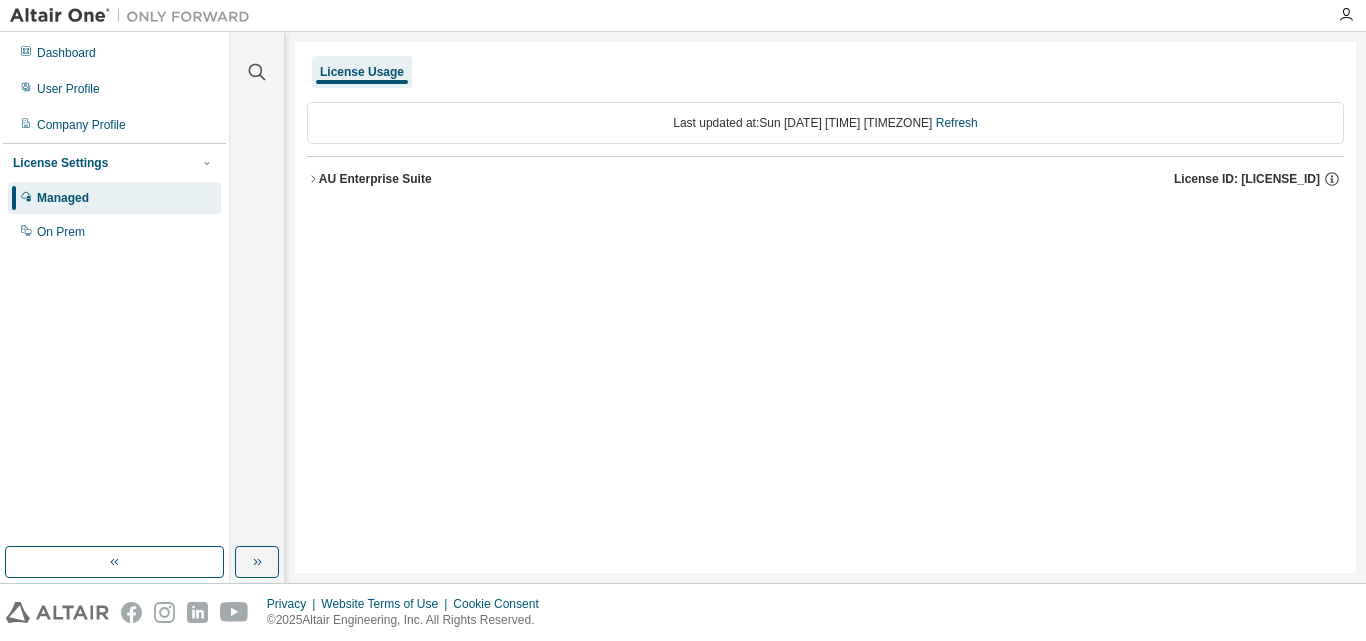 click on "AU Enterprise Suite" at bounding box center (375, 179) 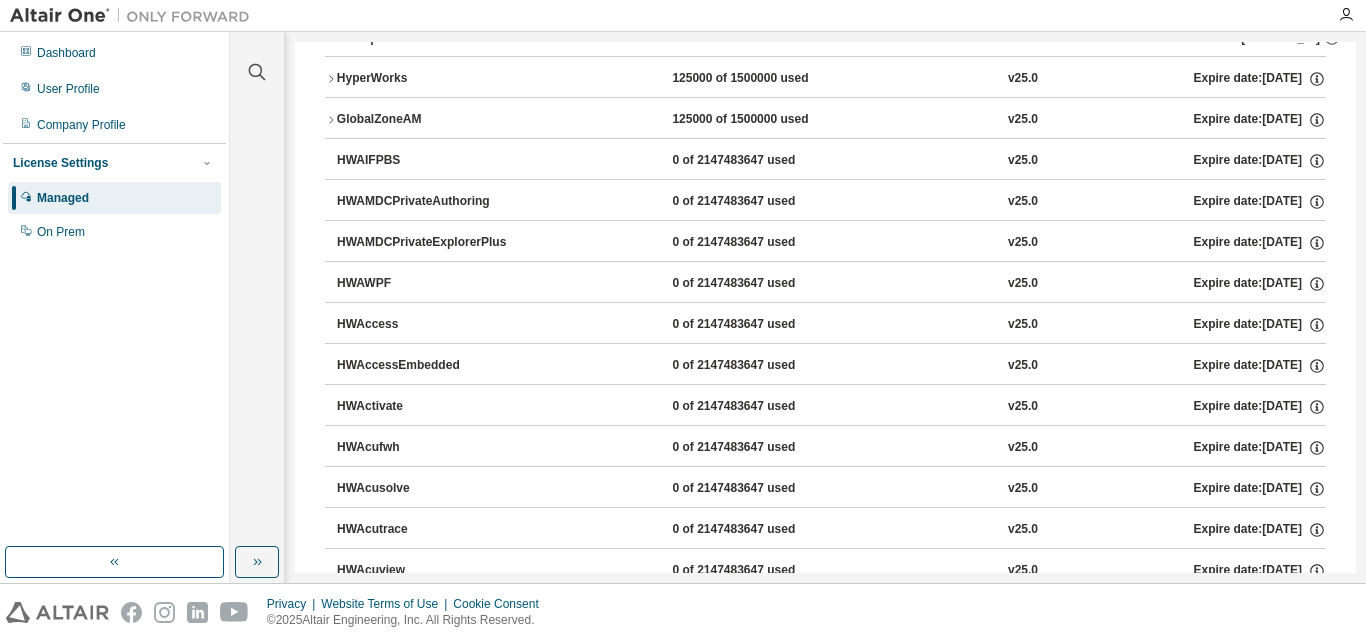 scroll, scrollTop: 0, scrollLeft: 0, axis: both 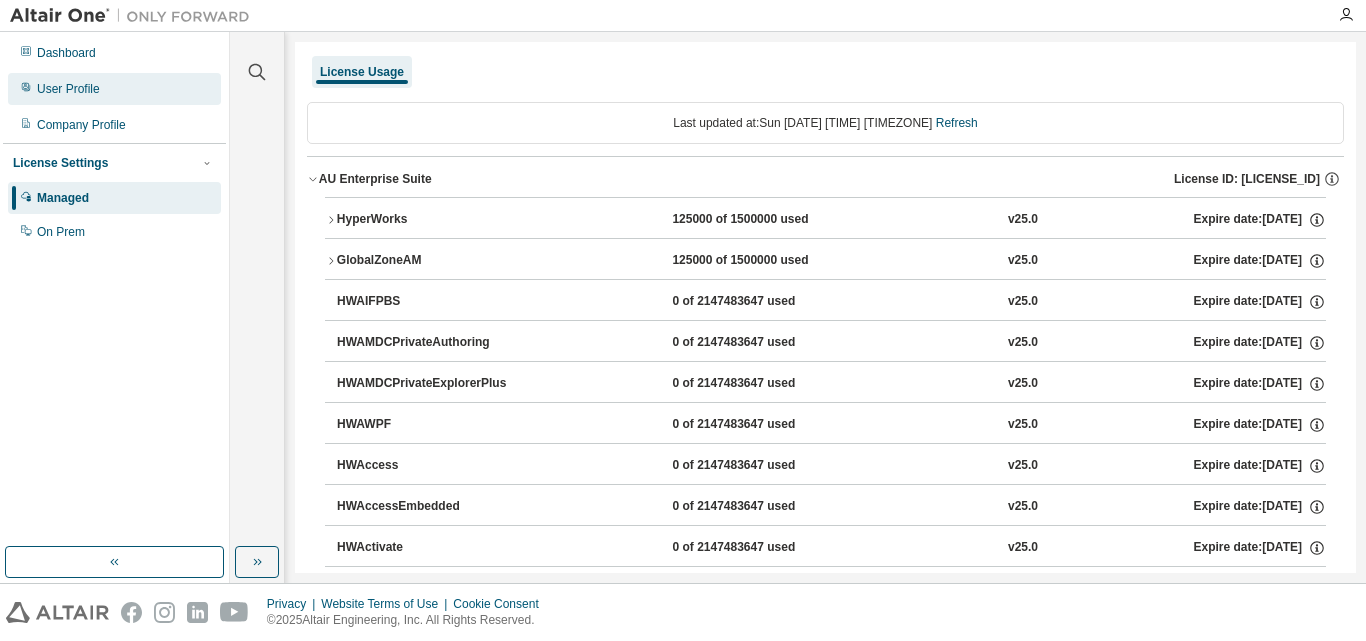 click on "User Profile" at bounding box center (114, 89) 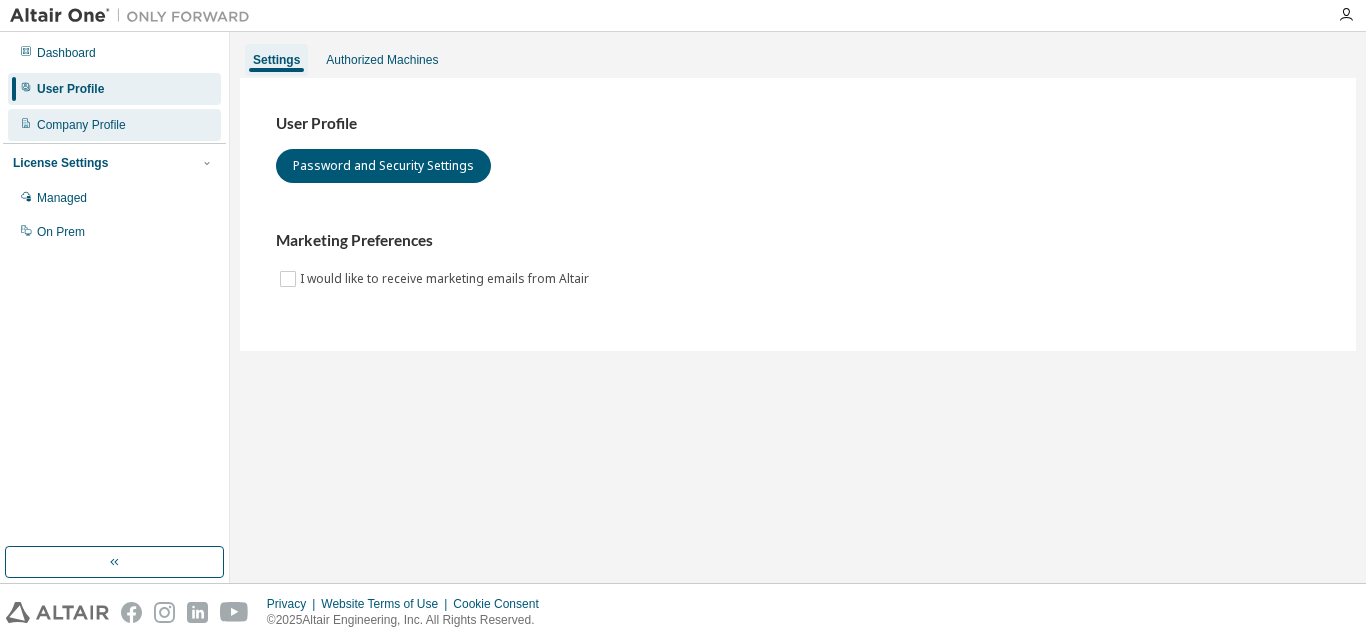 click on "Company Profile" at bounding box center (114, 125) 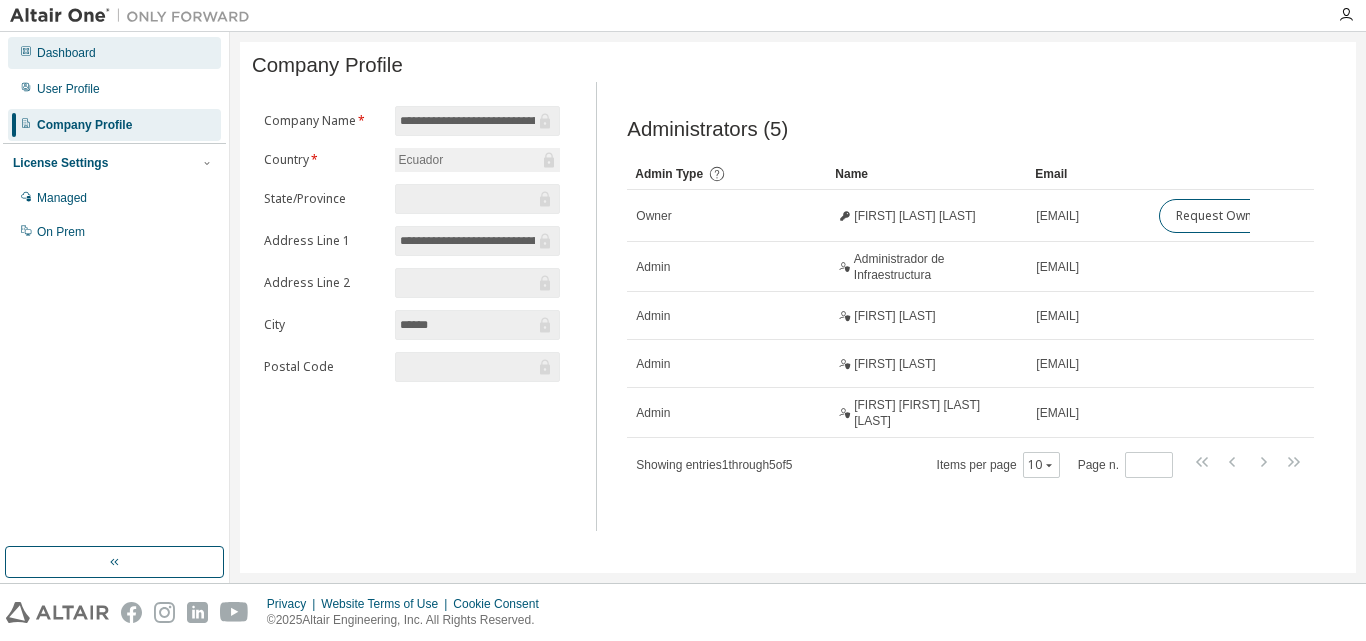 click on "Dashboard" at bounding box center [114, 53] 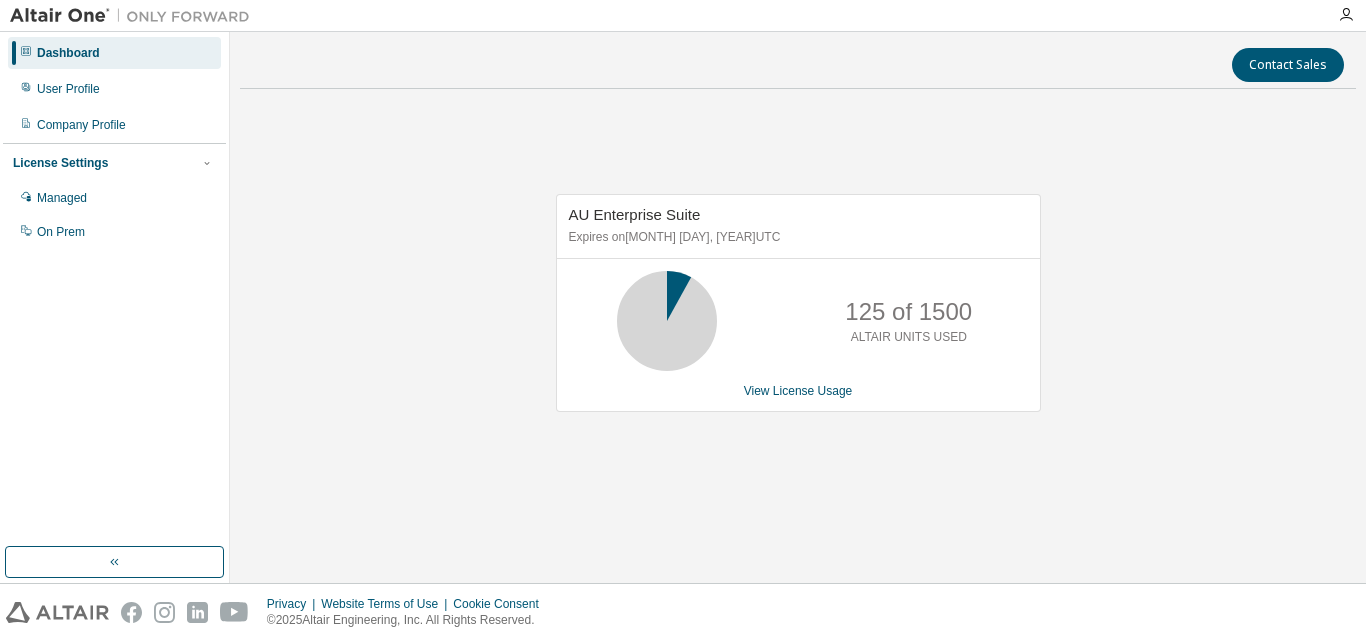 click on "125 of 1500" at bounding box center [908, 312] 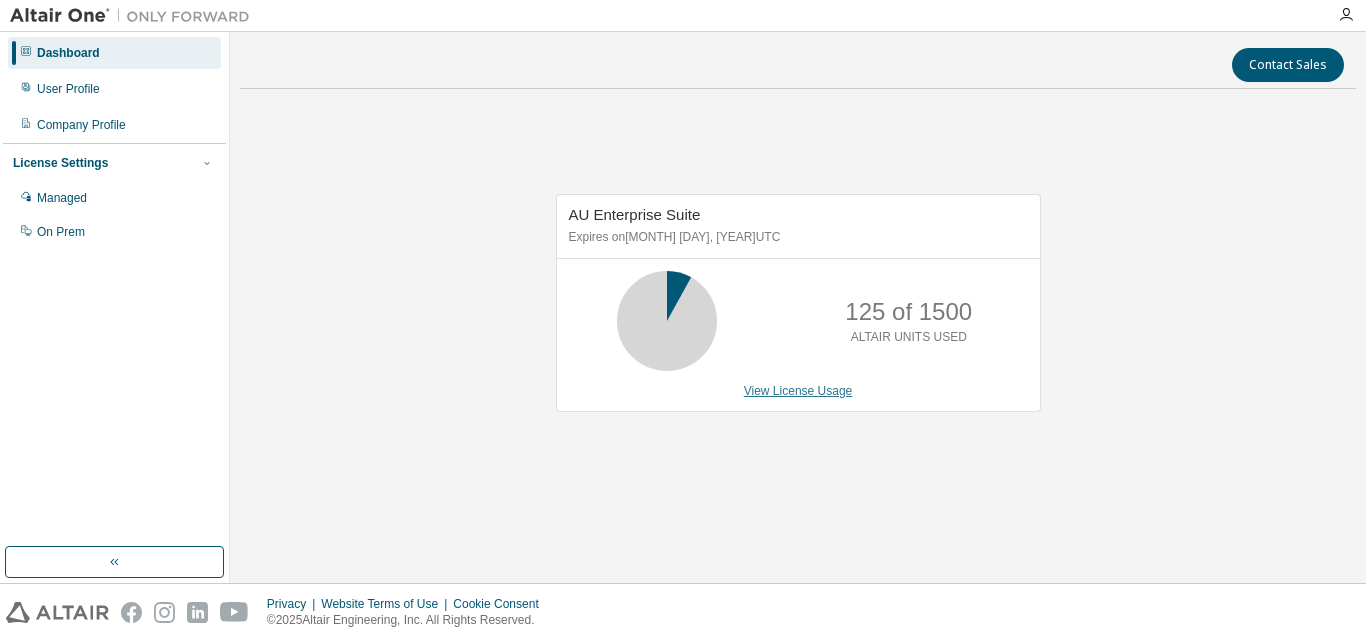 click on "View License Usage" at bounding box center [798, 391] 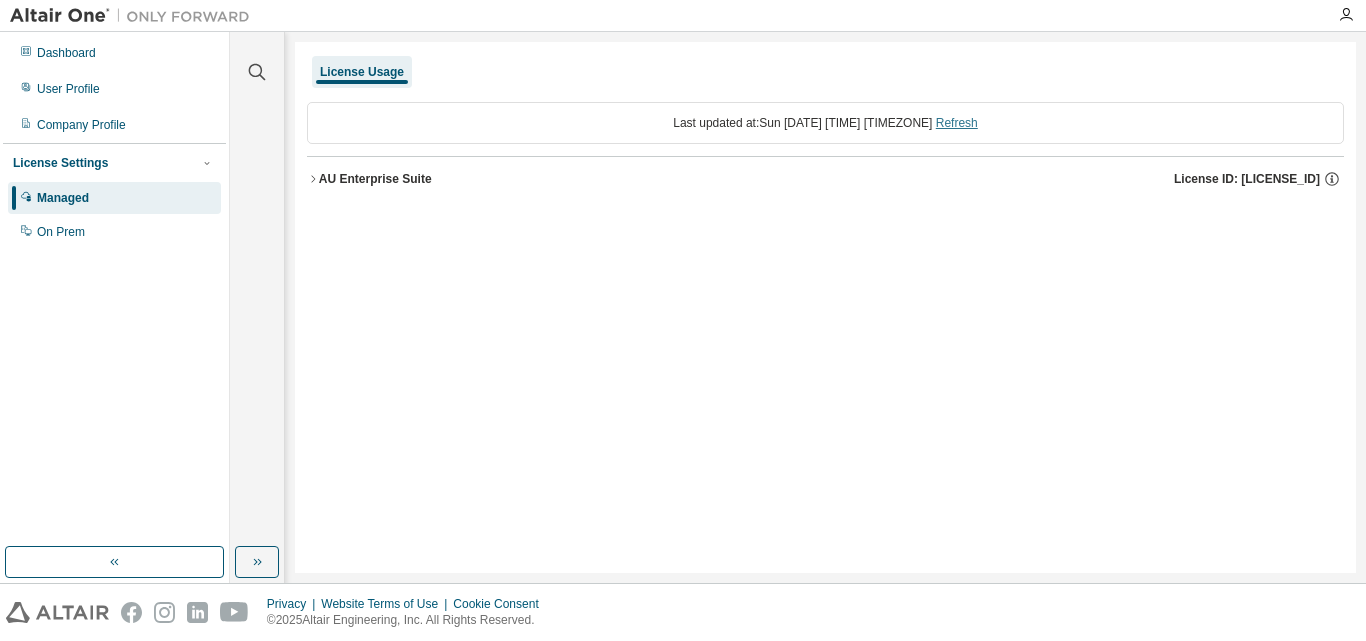 click on "Refresh" at bounding box center [957, 123] 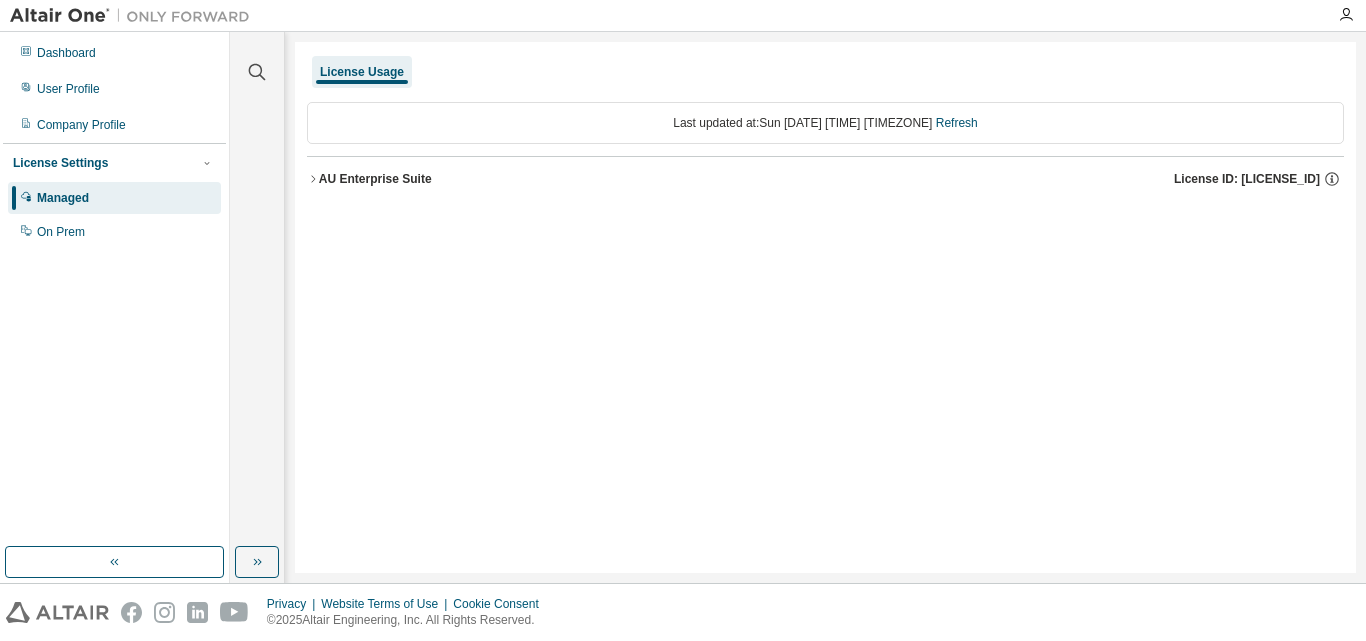 click 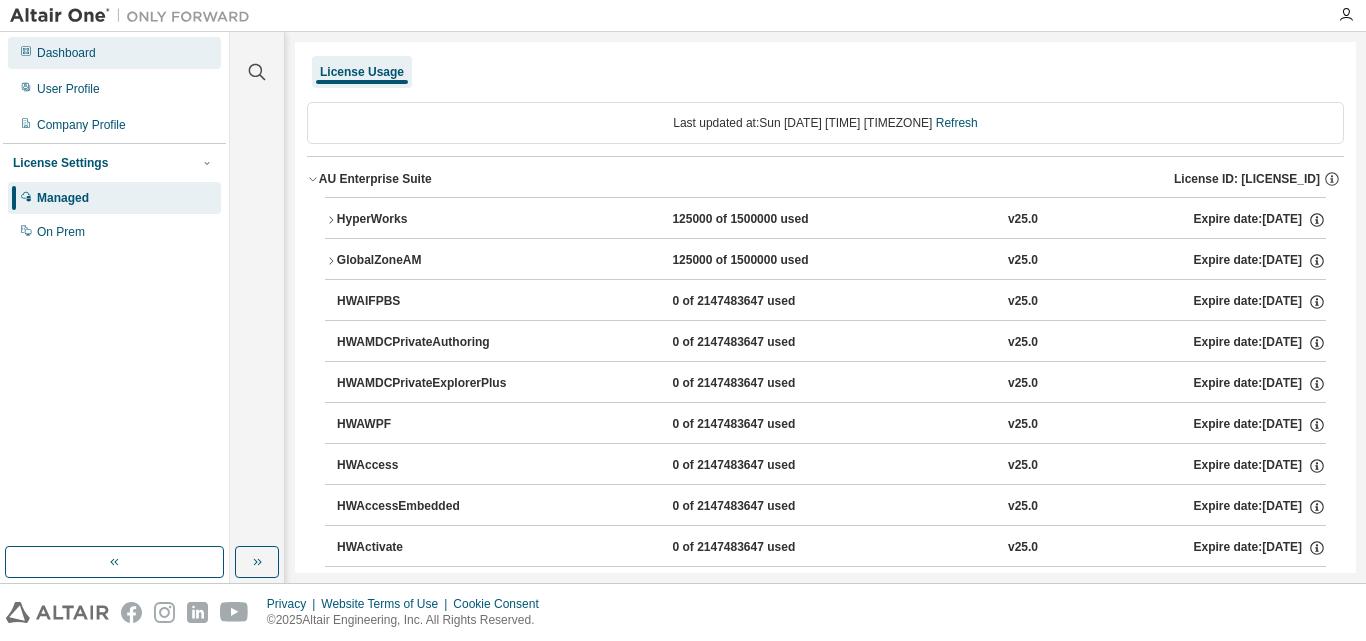 click on "Dashboard" at bounding box center [66, 53] 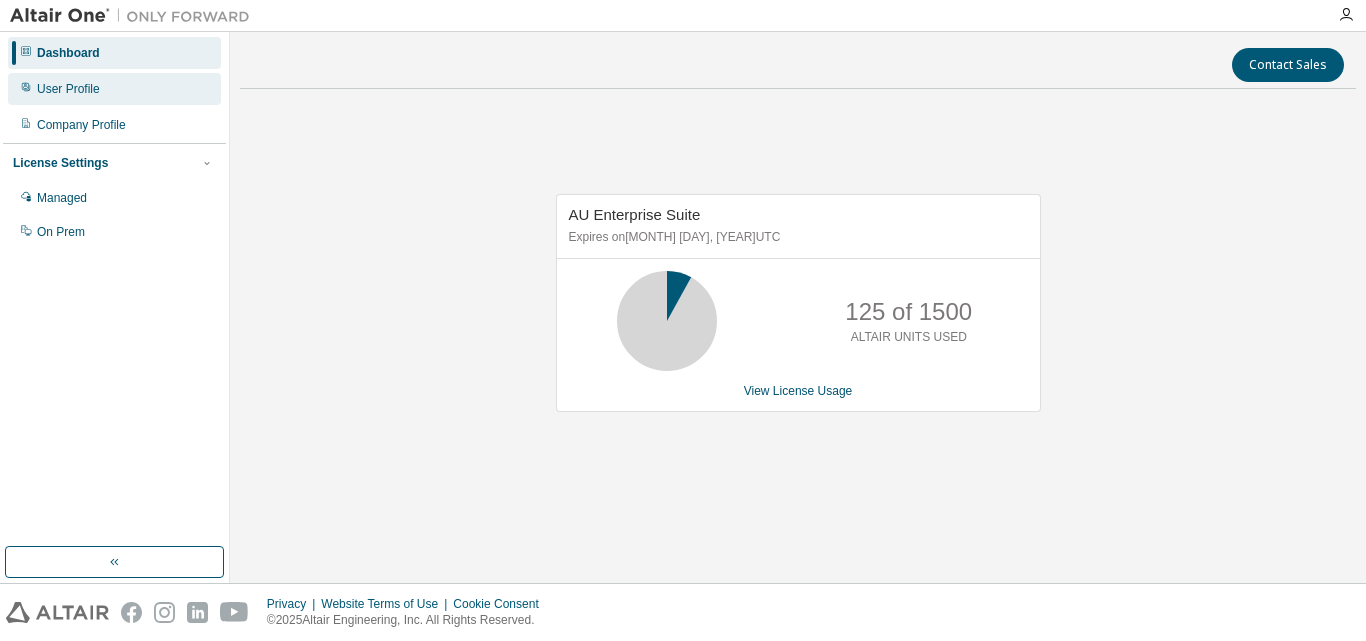 click on "User Profile" at bounding box center (68, 89) 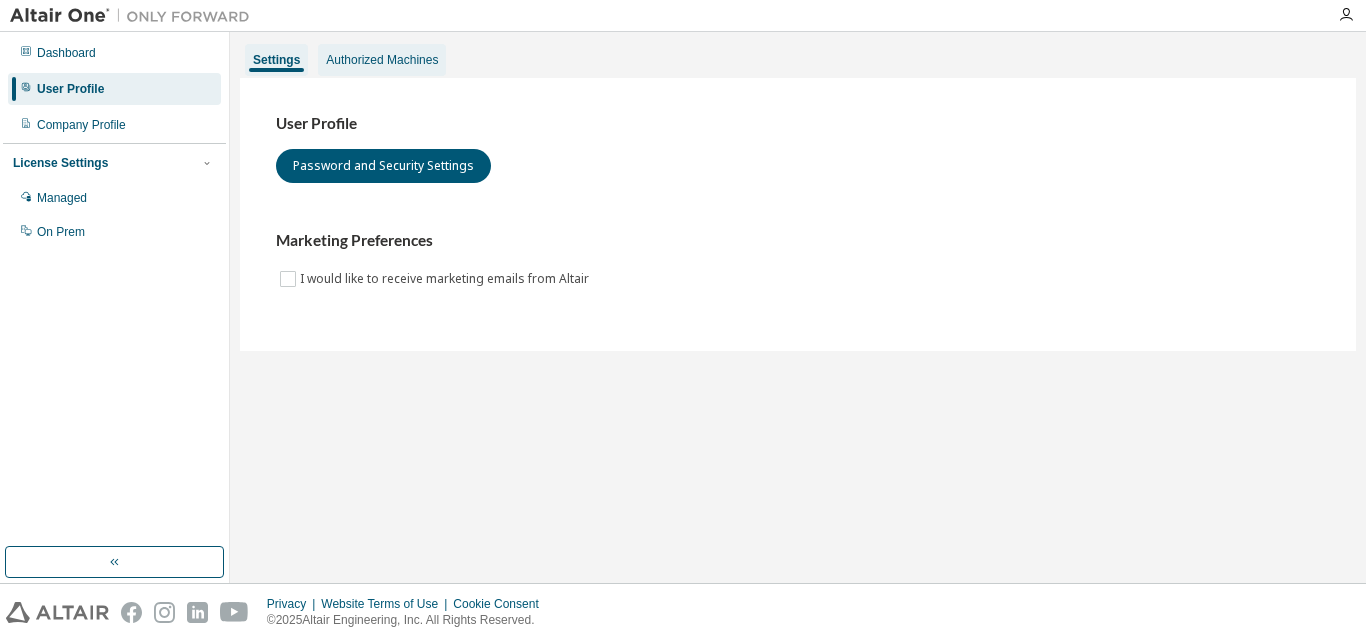 click on "Authorized Machines" at bounding box center [382, 60] 